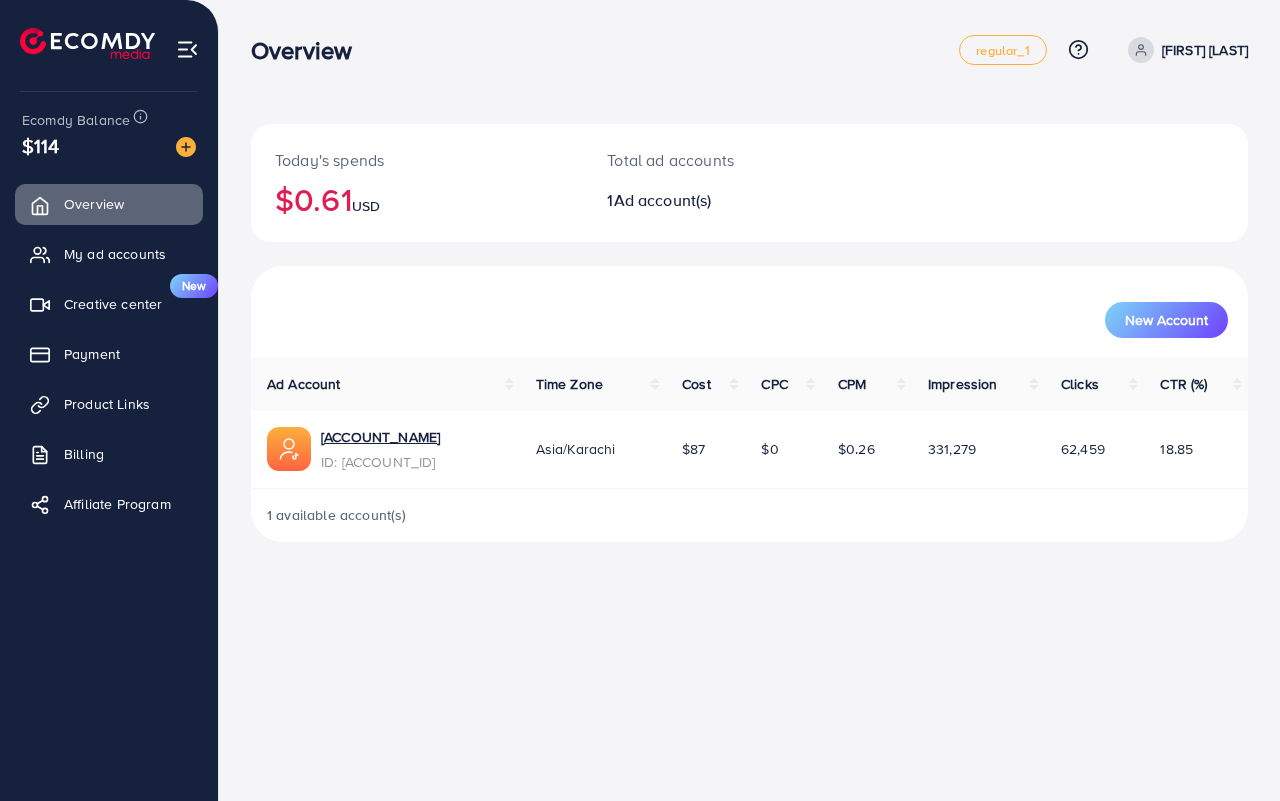 scroll, scrollTop: 0, scrollLeft: 0, axis: both 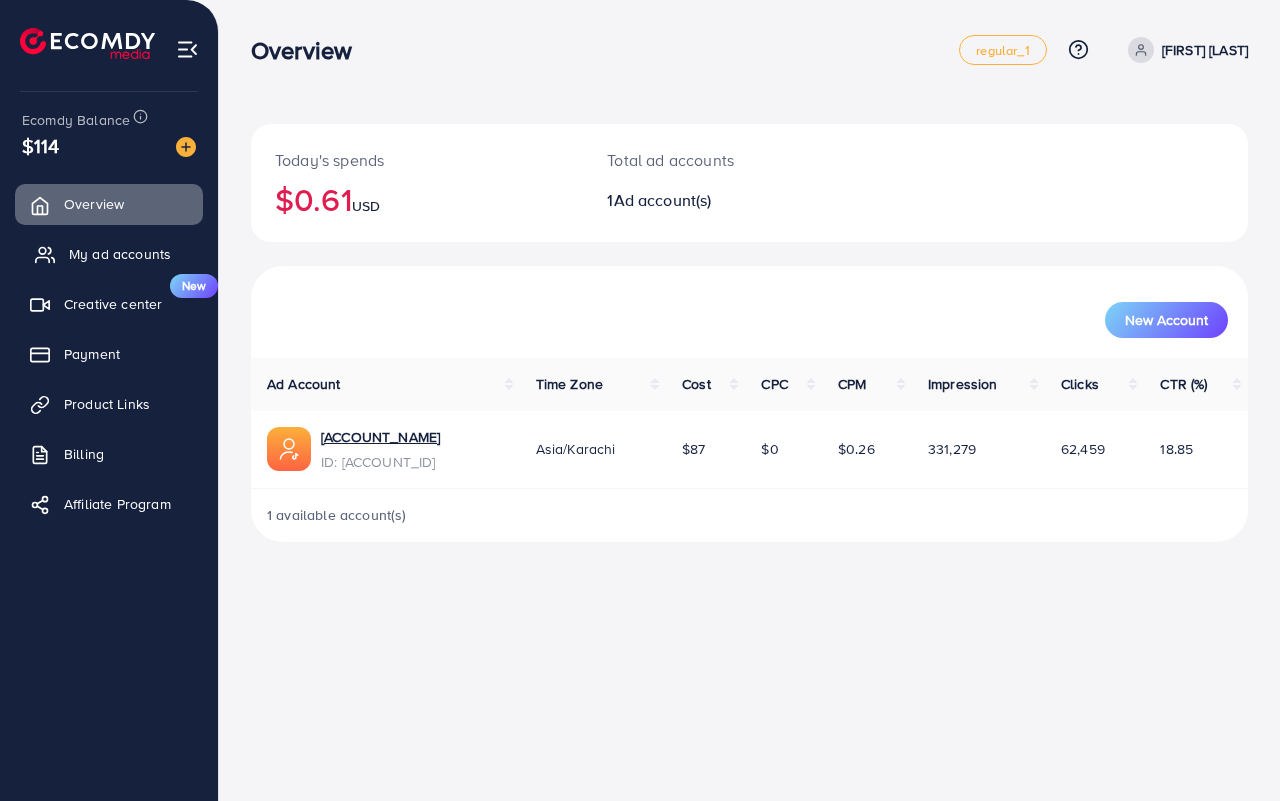 click on "My ad accounts" at bounding box center (120, 254) 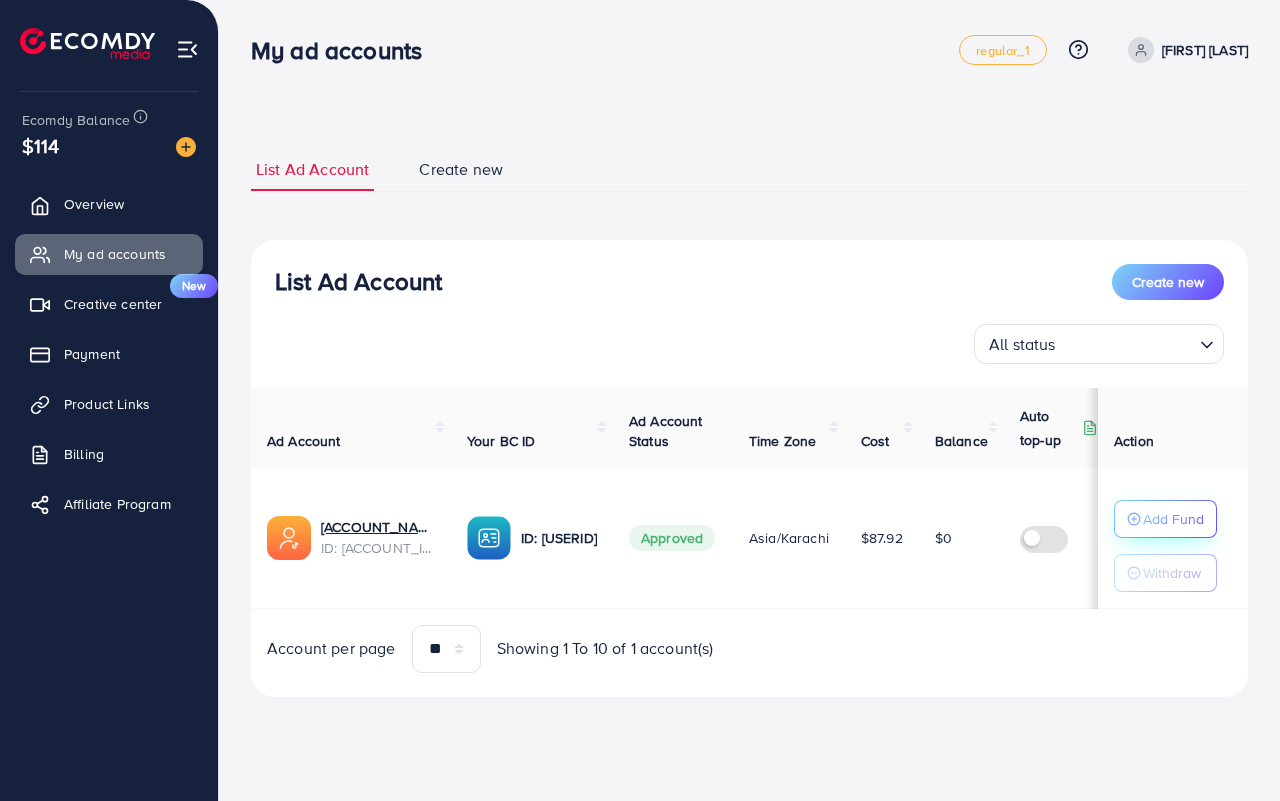 click on "Add Fund" at bounding box center (1173, 519) 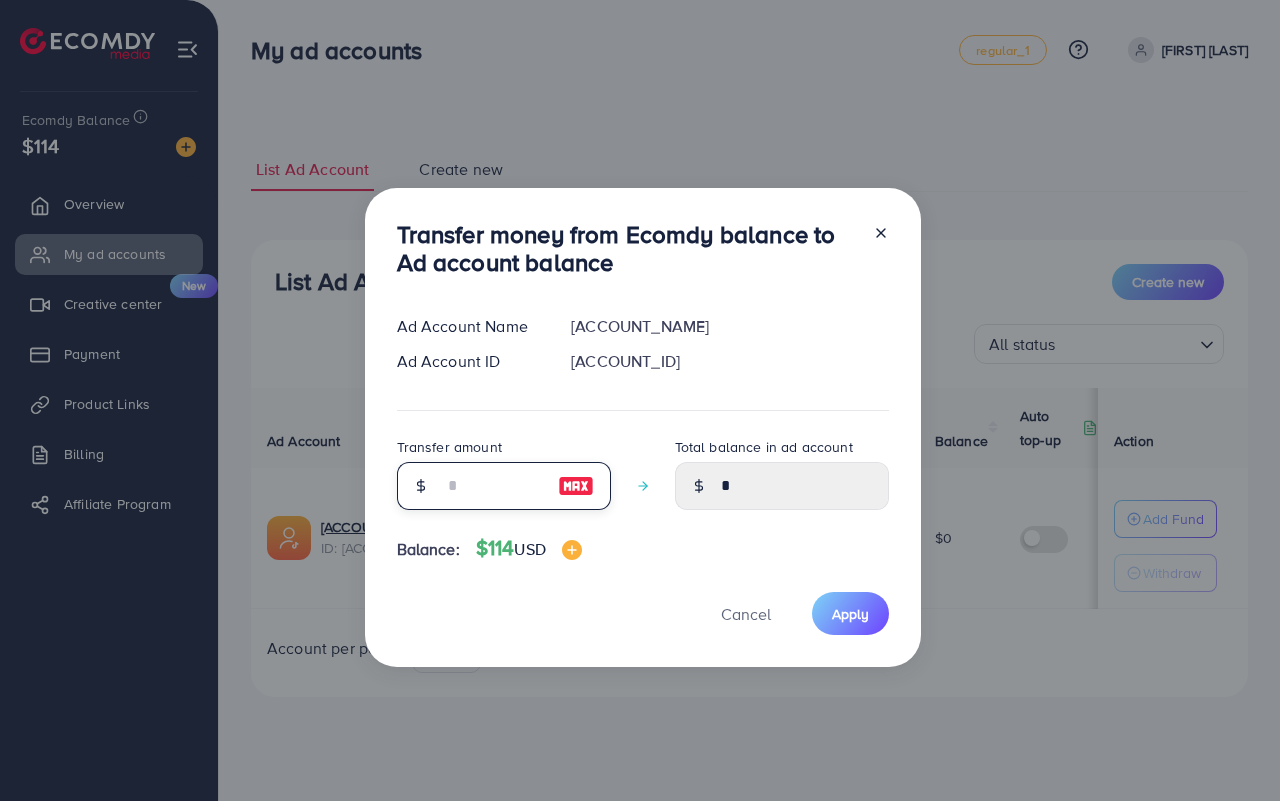 click at bounding box center (493, 486) 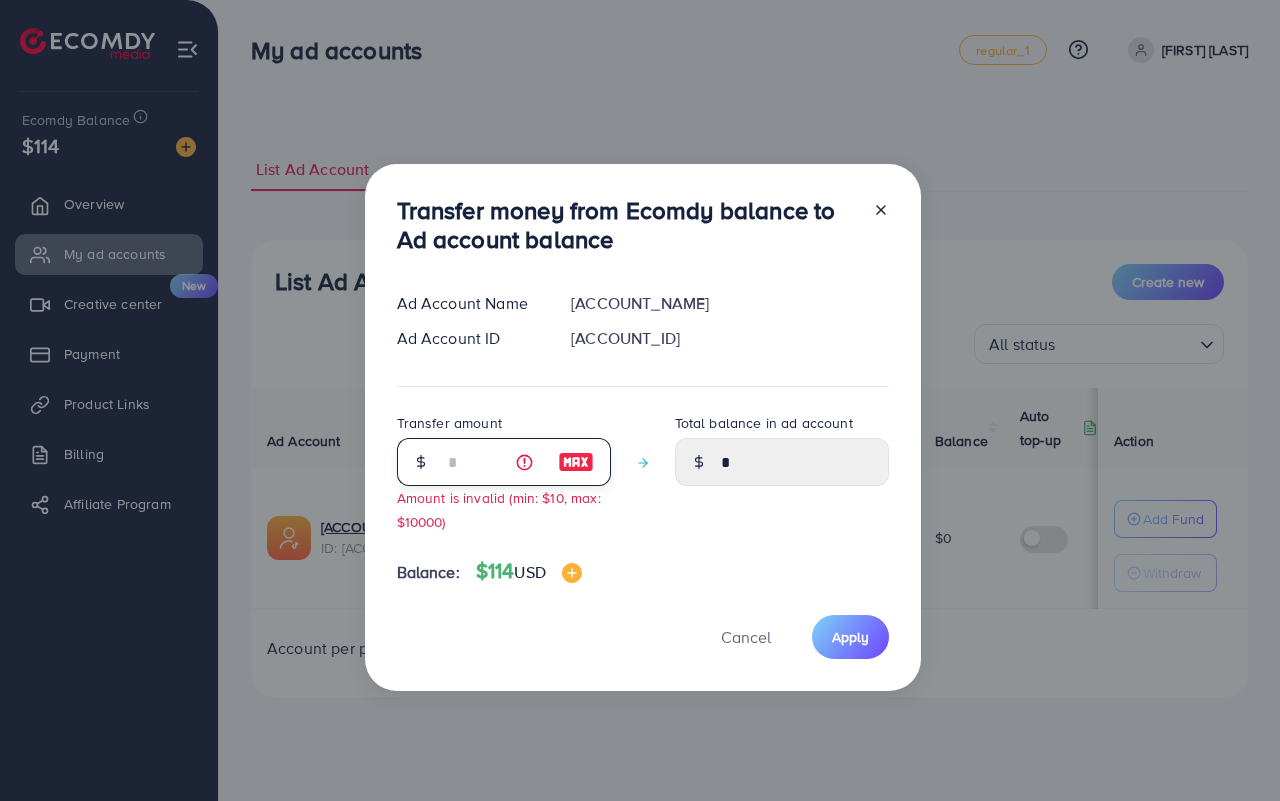 type on "****" 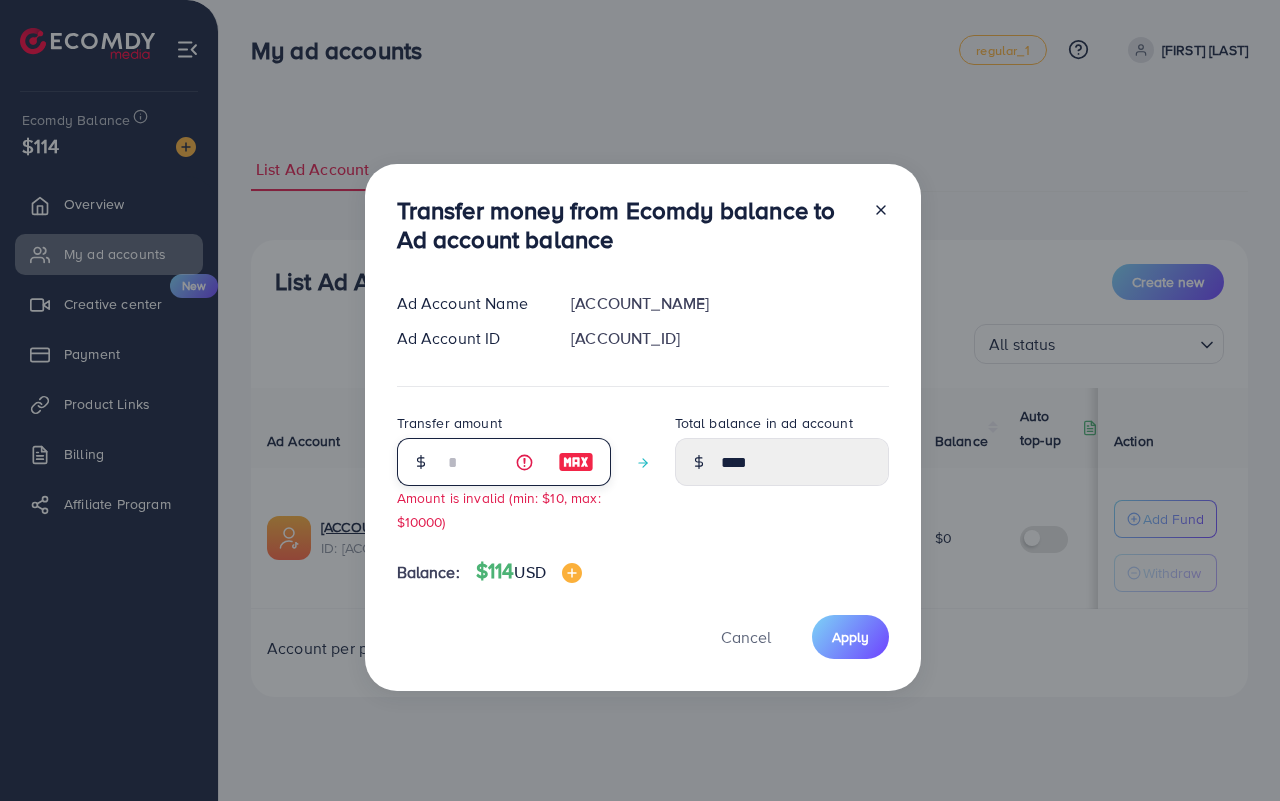type on "**" 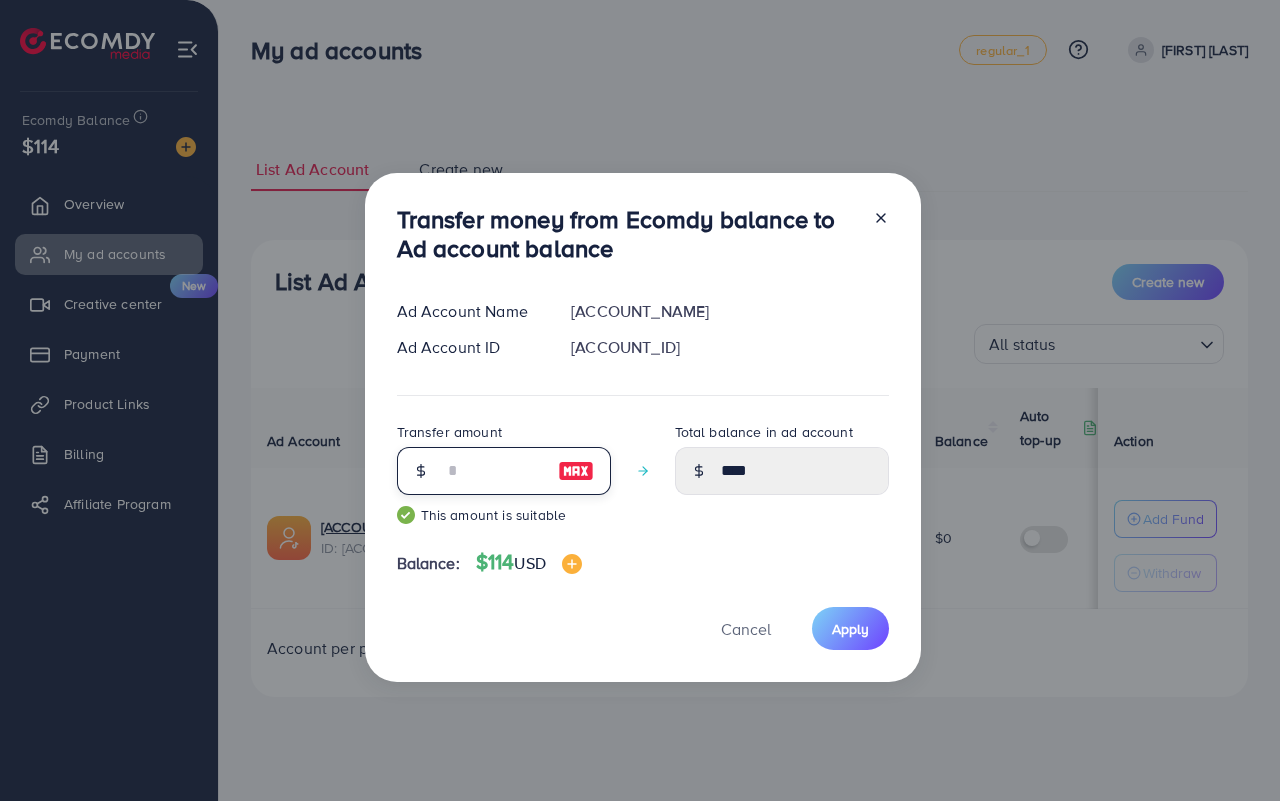 type on "*****" 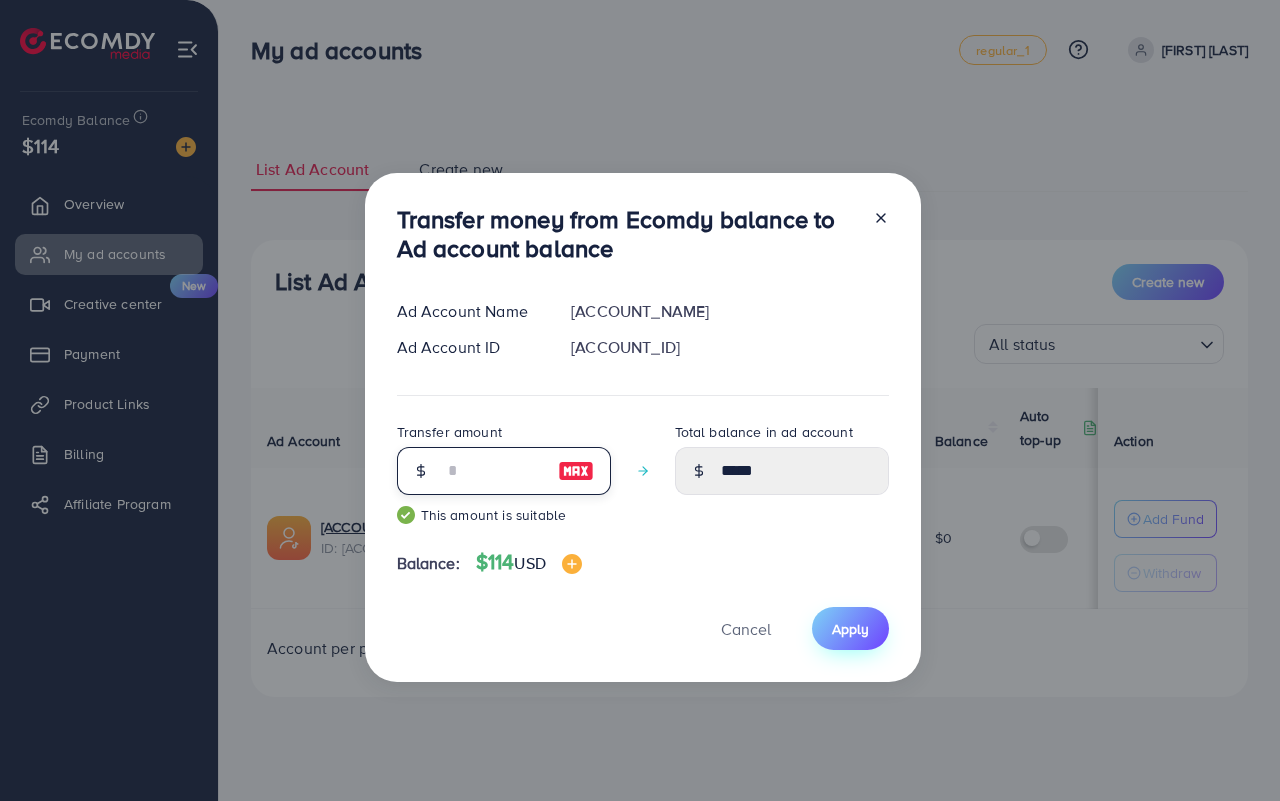 type on "**" 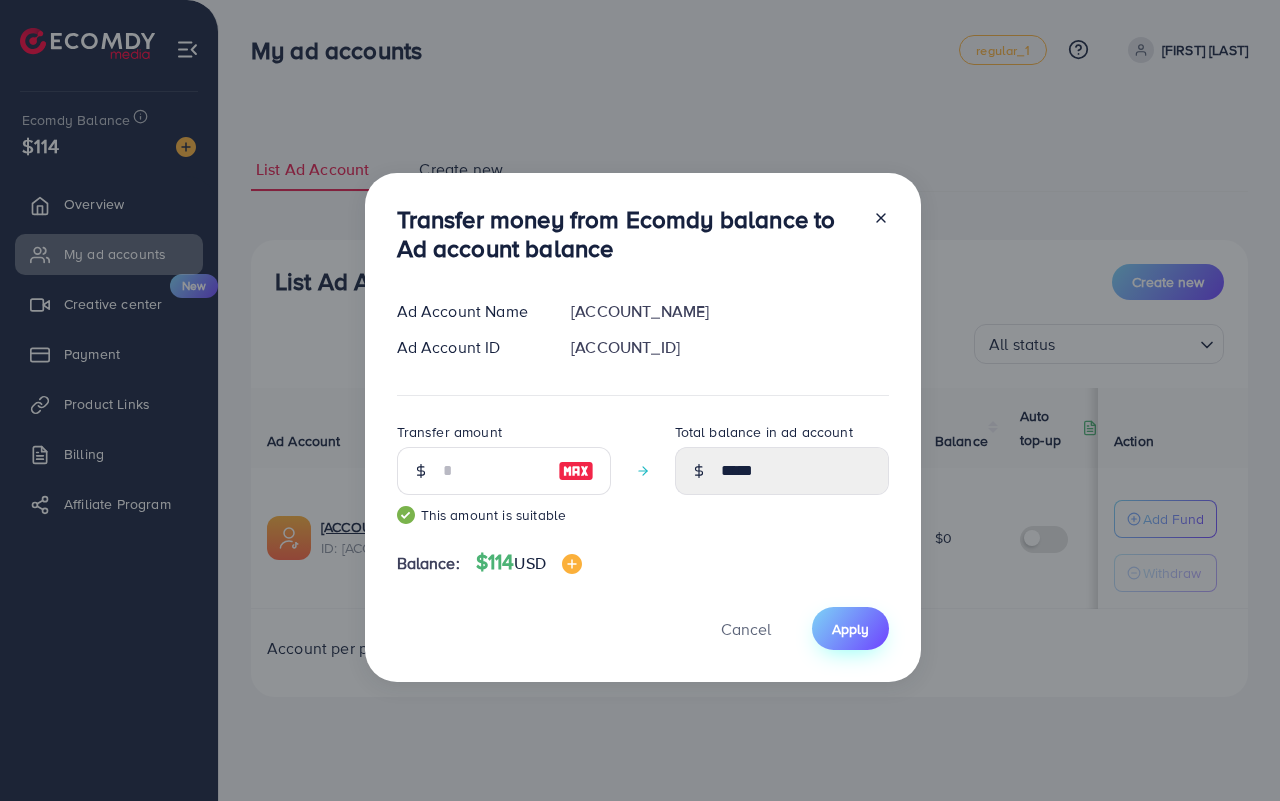 click on "Apply" at bounding box center (850, 629) 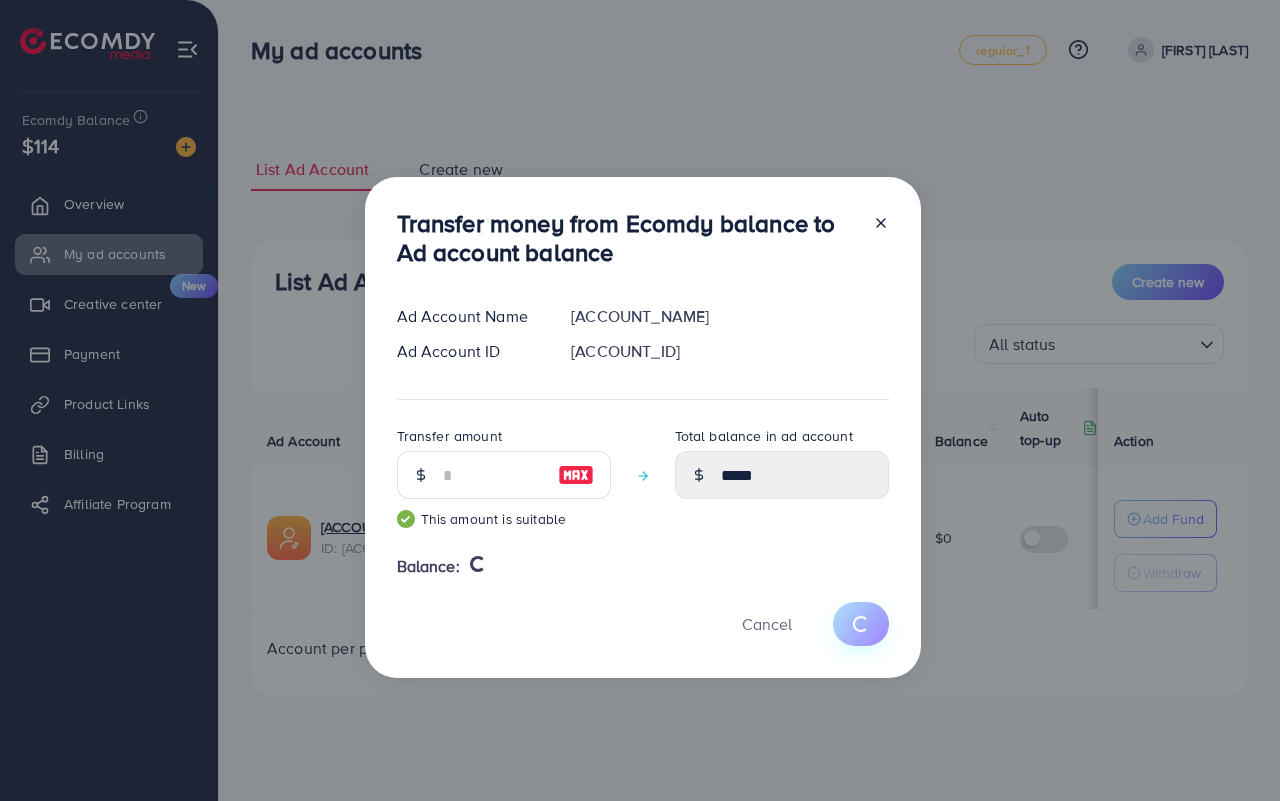 type 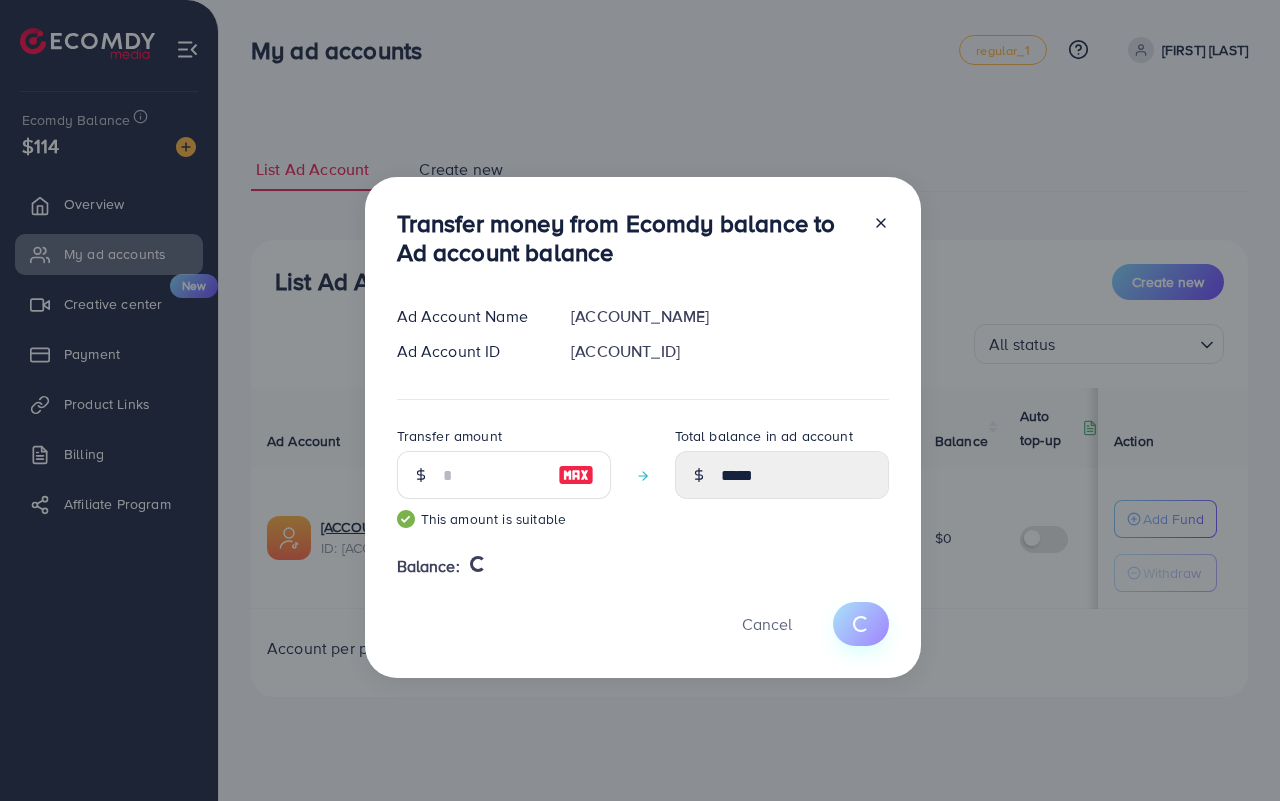type on "*" 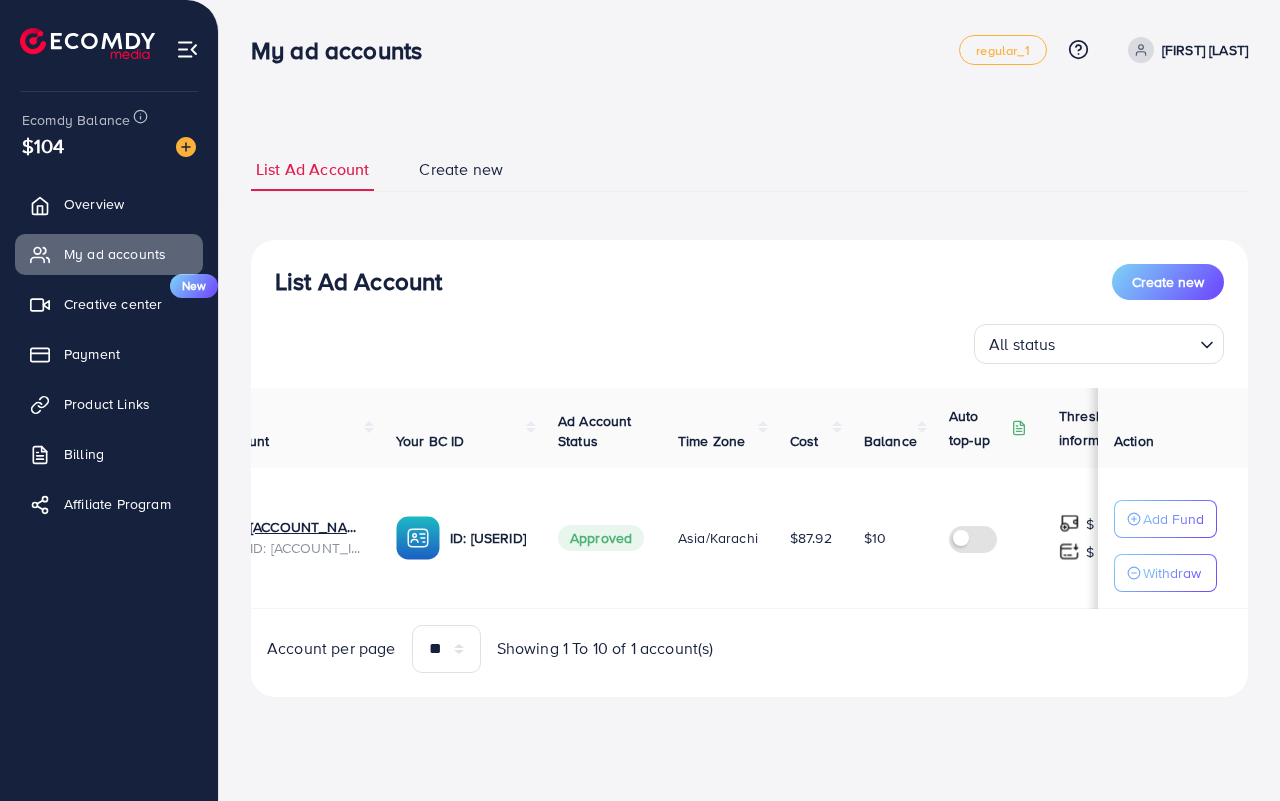 scroll, scrollTop: 0, scrollLeft: 0, axis: both 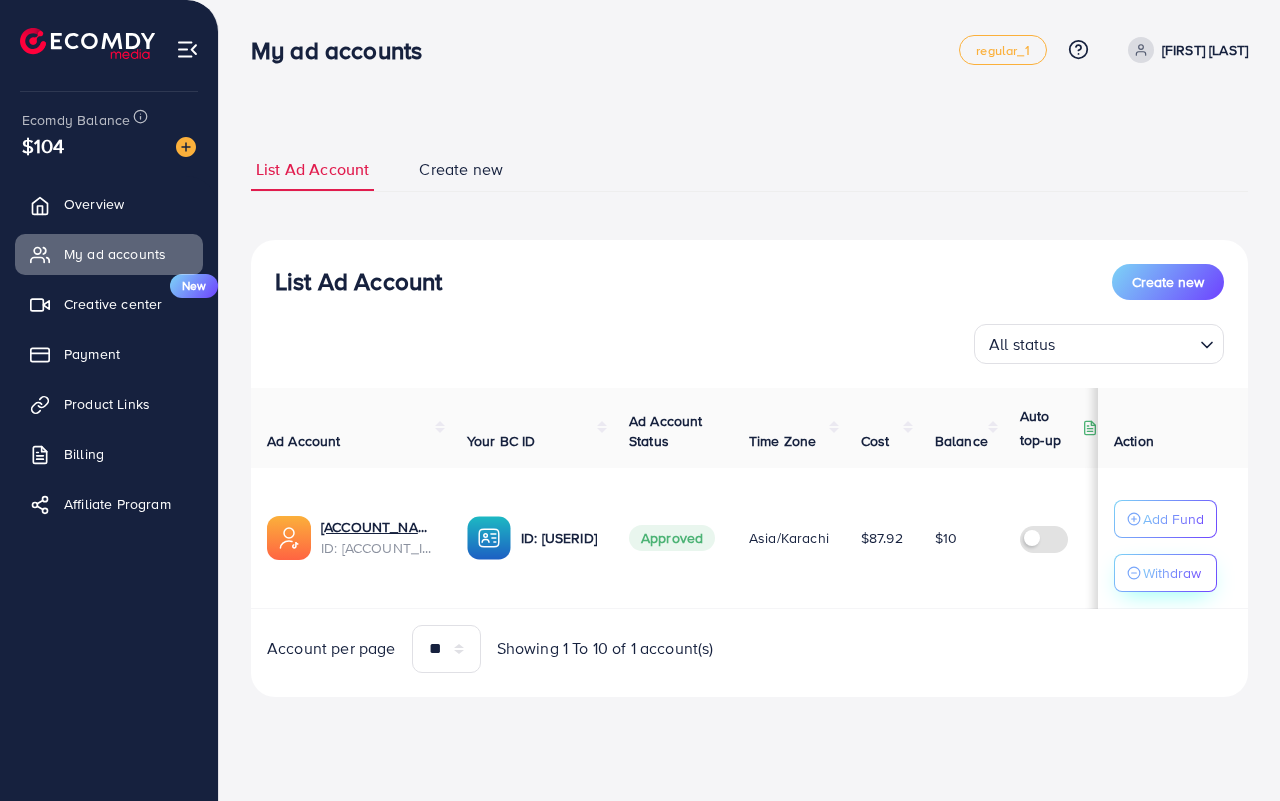 click 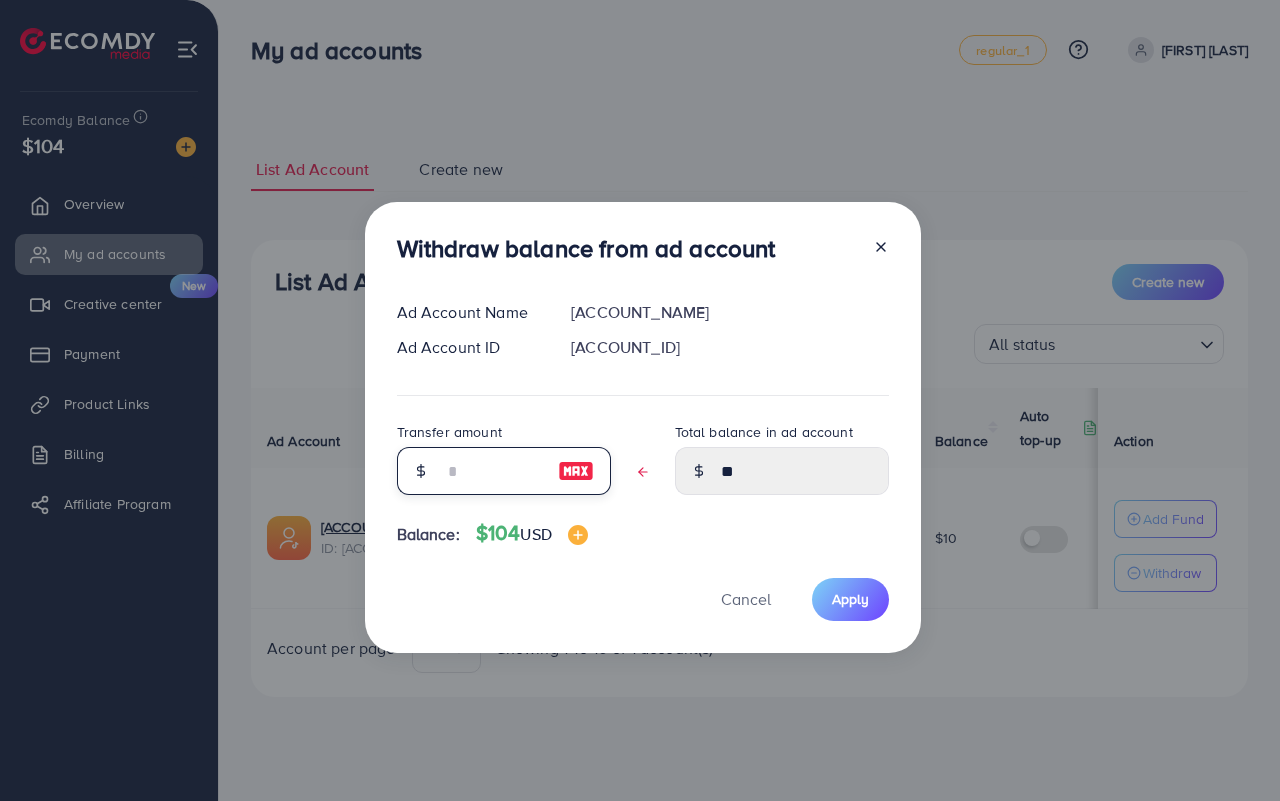 click at bounding box center (493, 471) 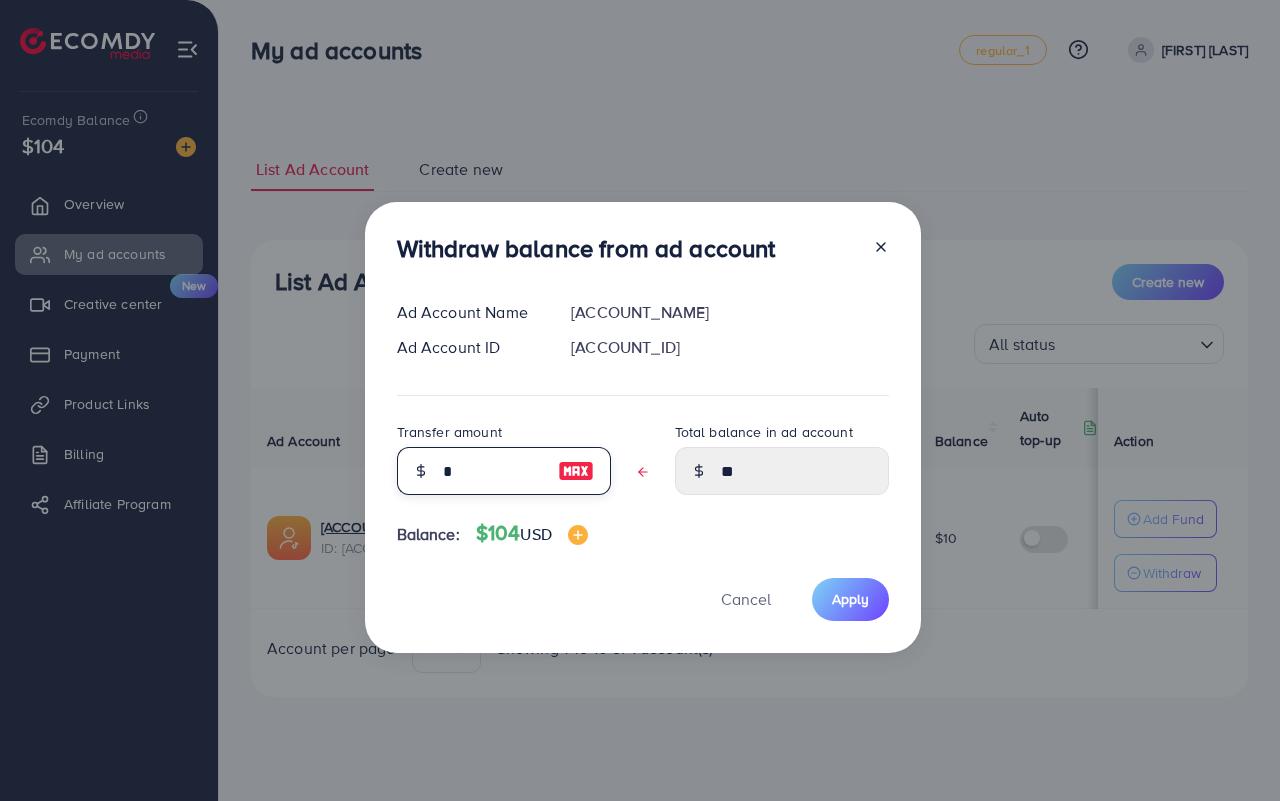 type on "****" 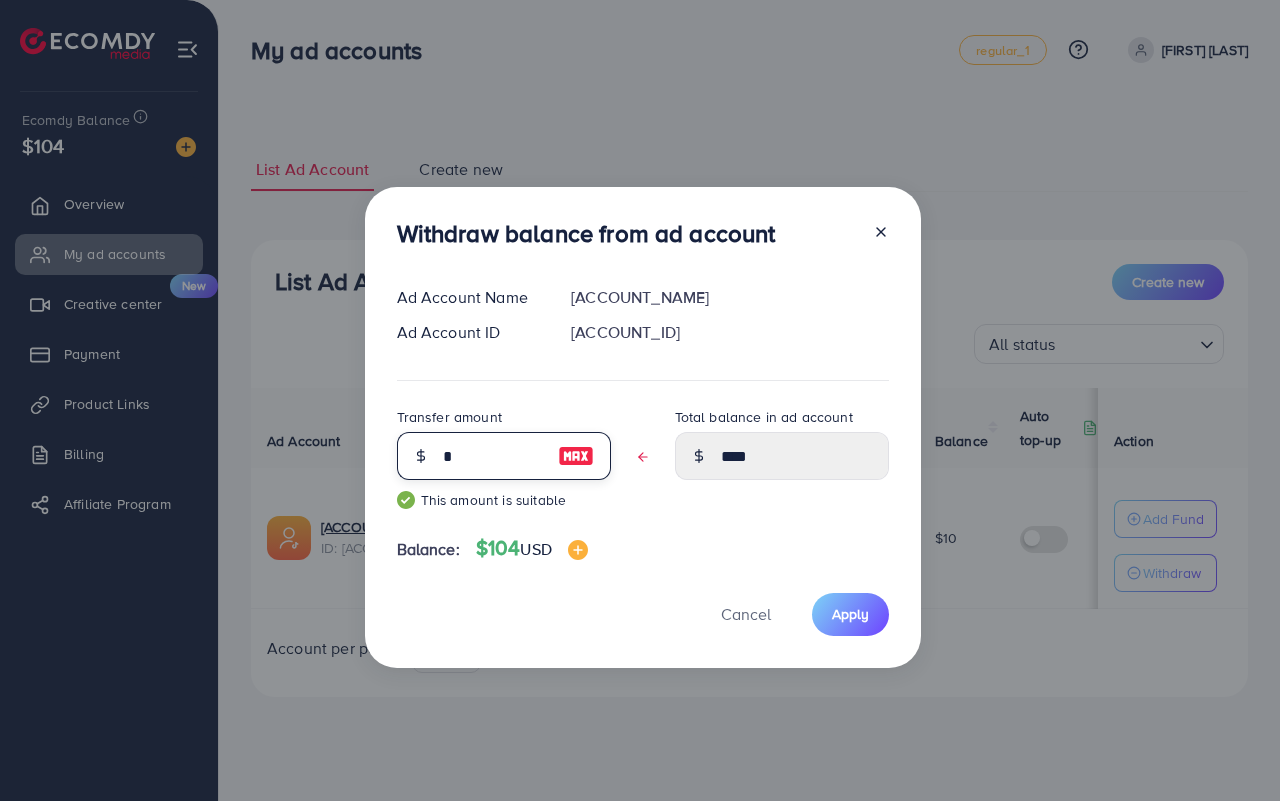 type 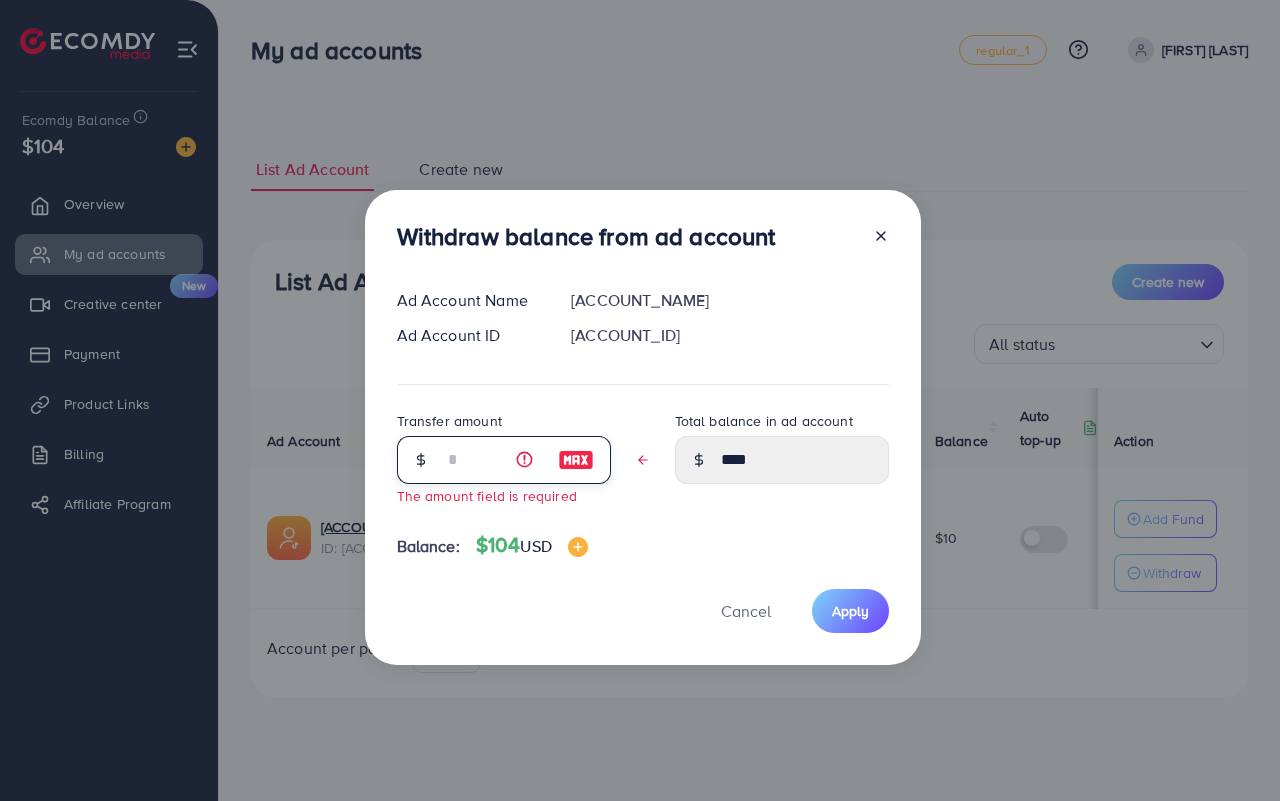 type on "*****" 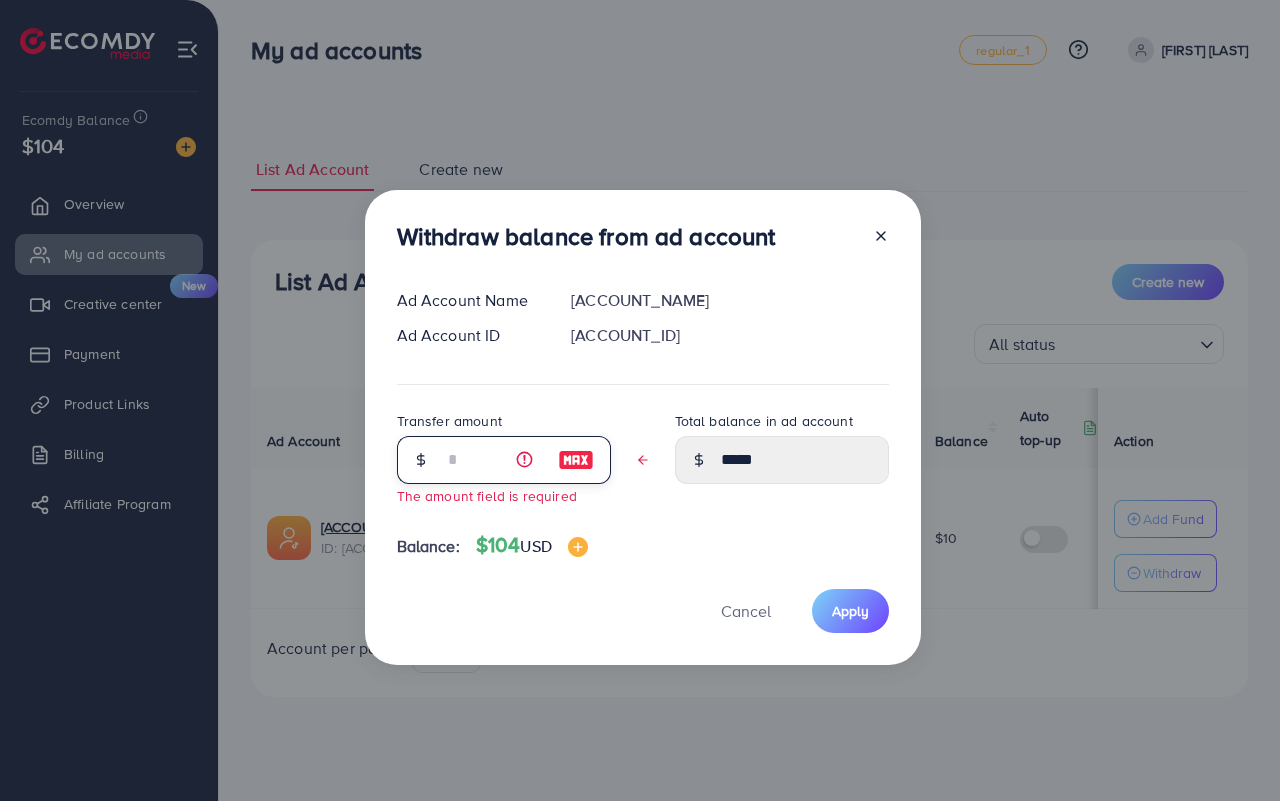 type on "*" 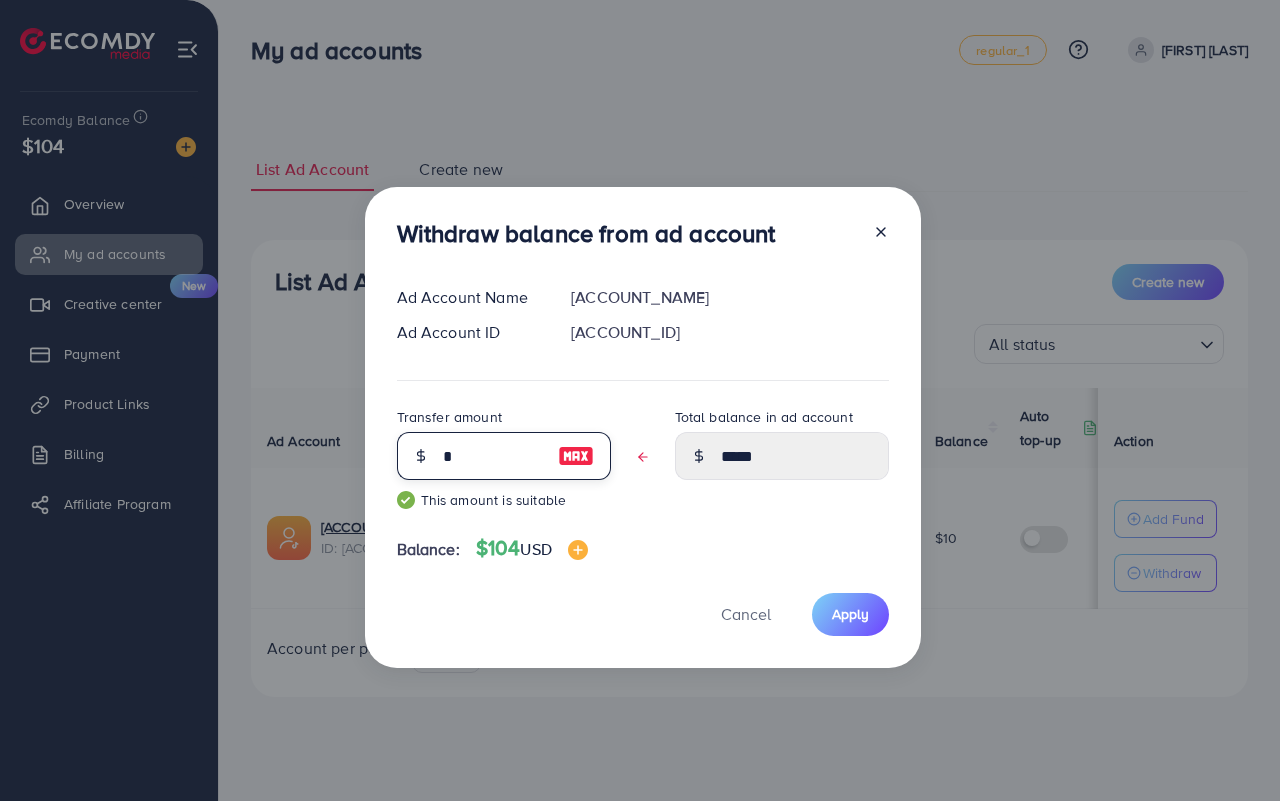 type on "****" 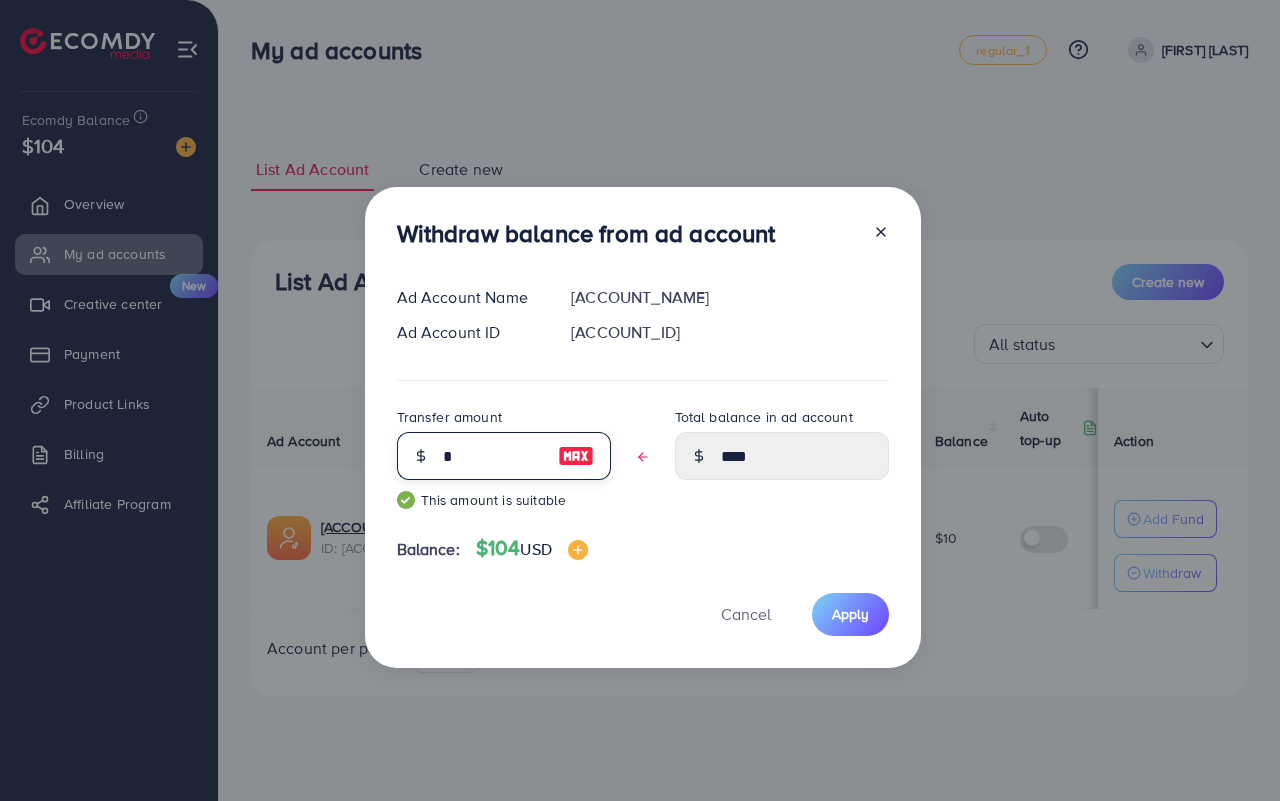 click on "*" at bounding box center [493, 456] 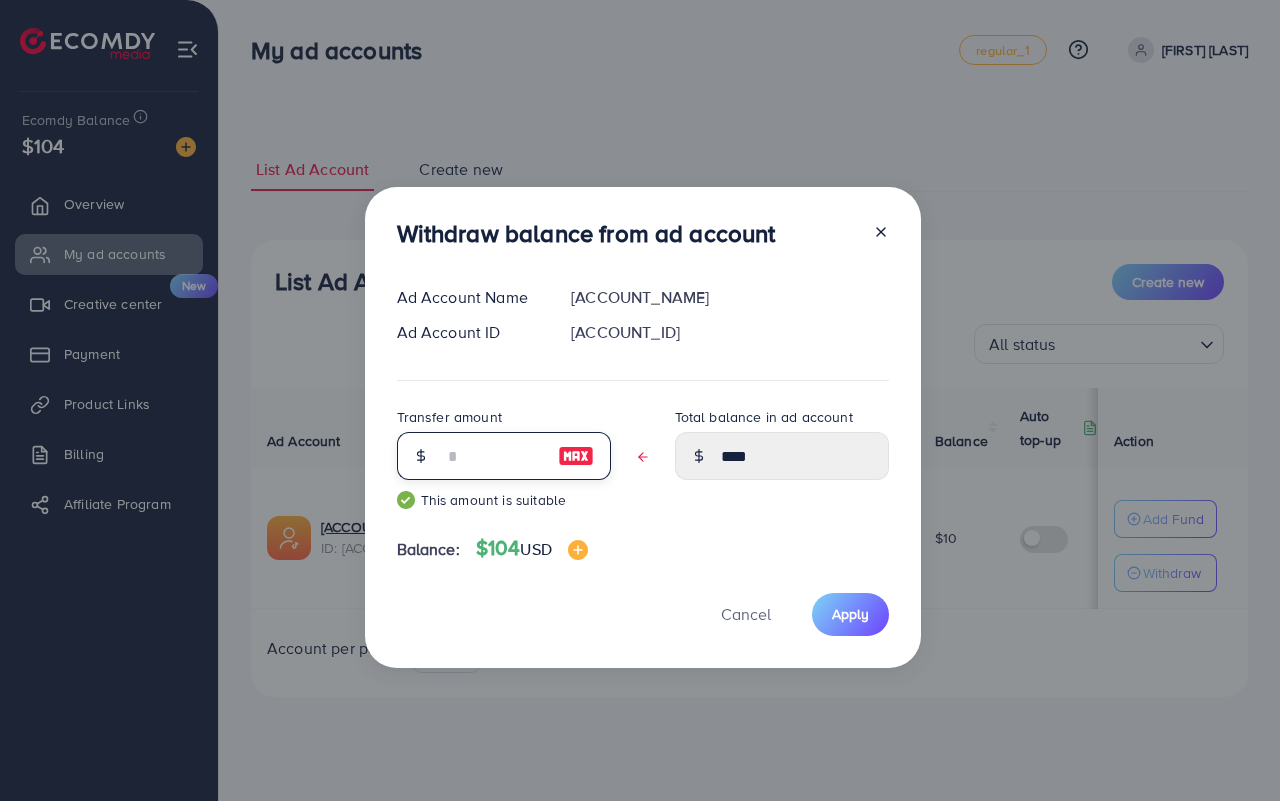 type on "*****" 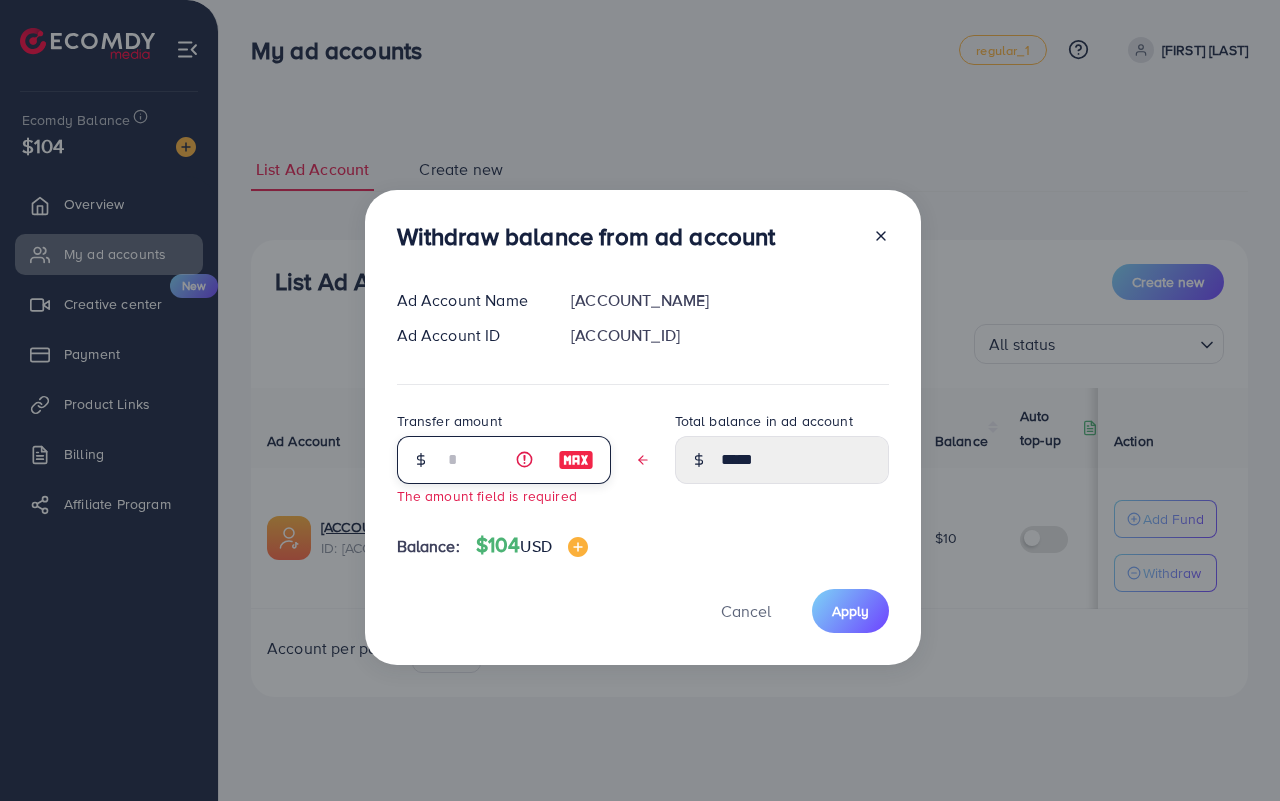 type on "*" 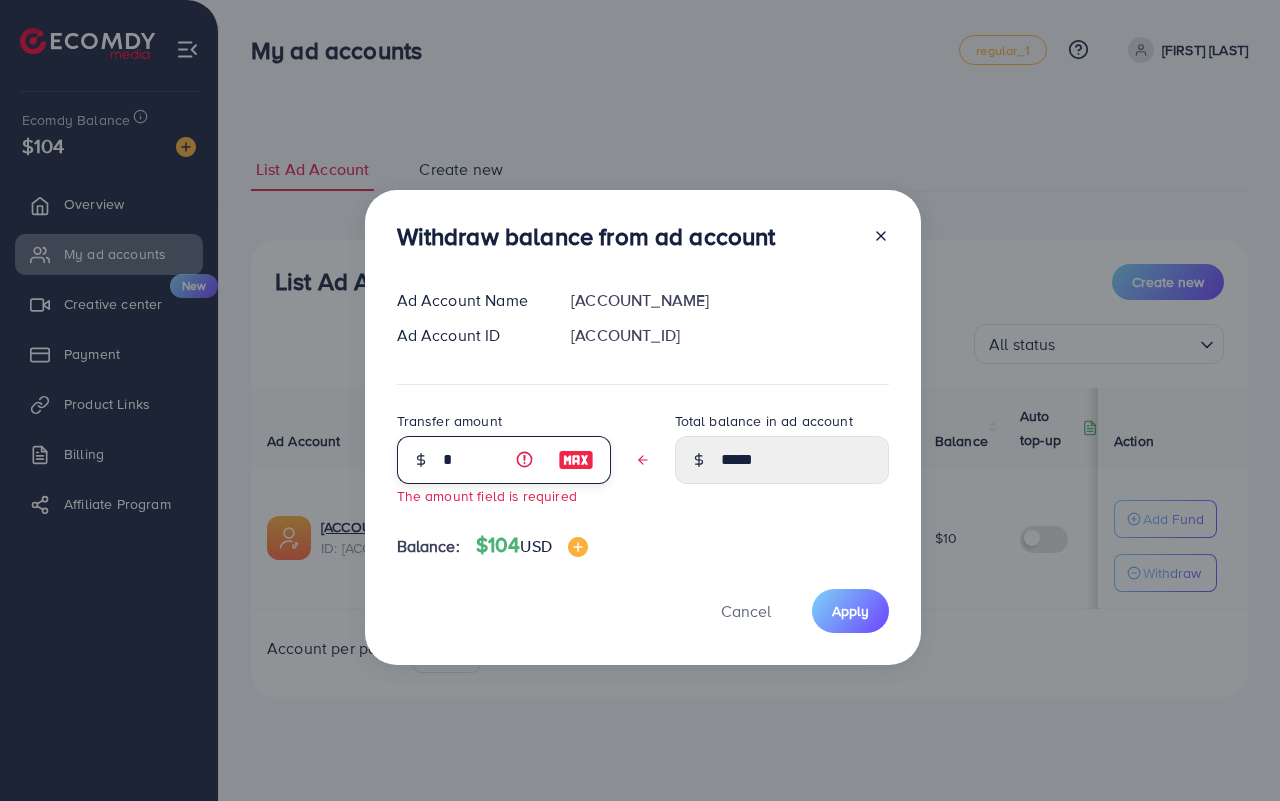 type on "****" 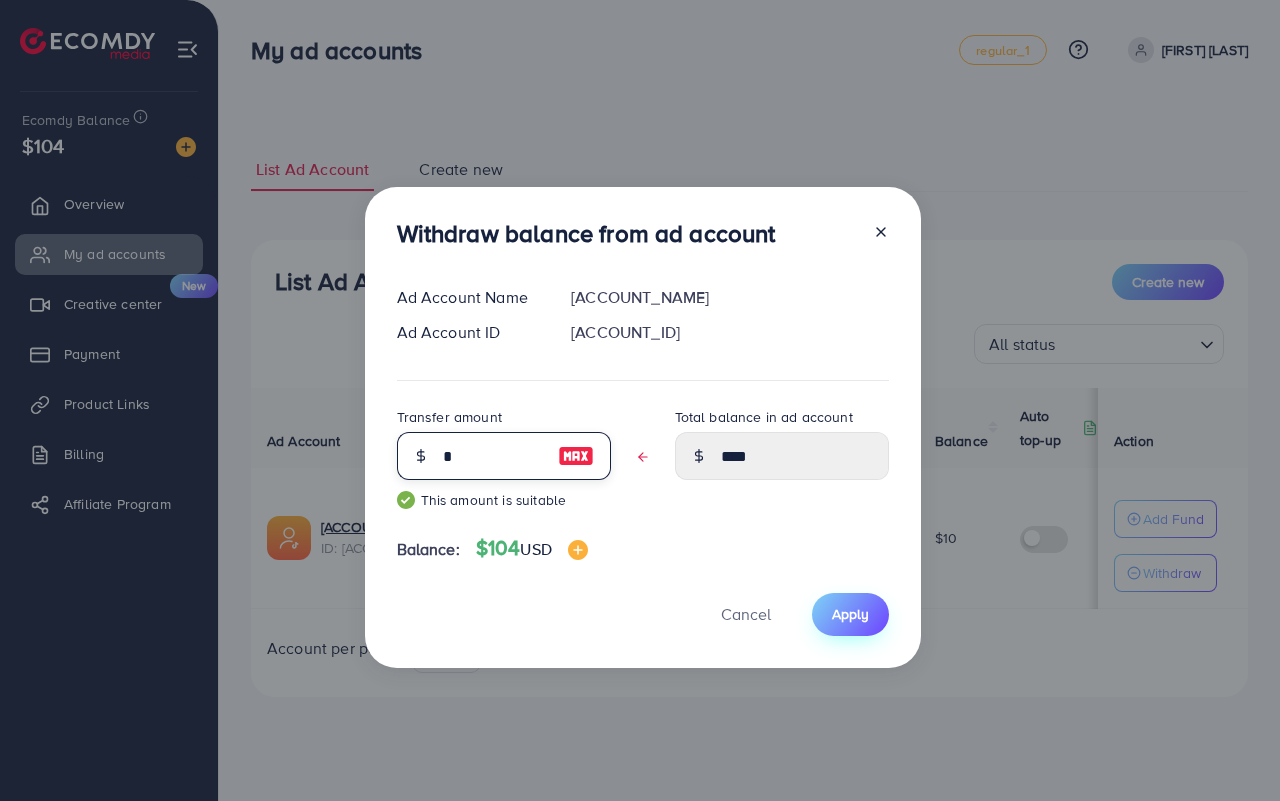 type on "*" 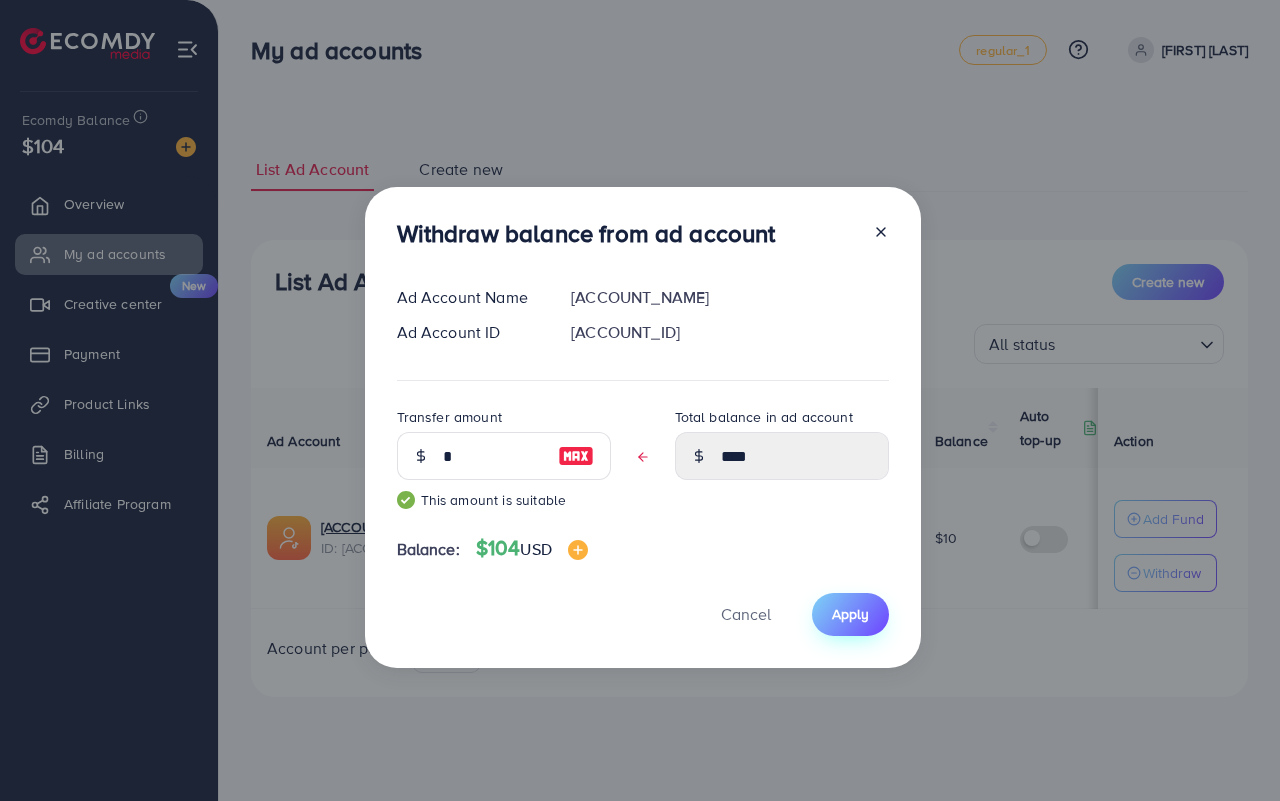 click on "Apply" at bounding box center (850, 614) 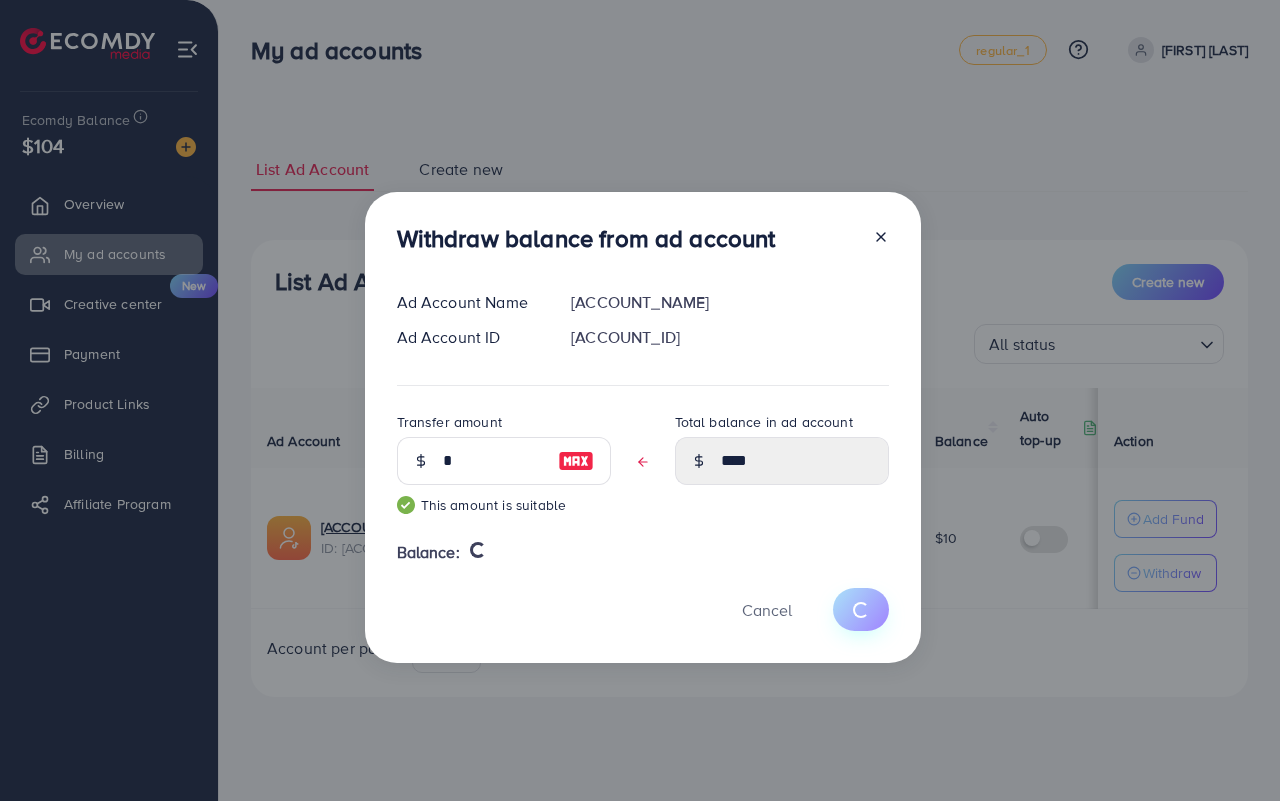 type 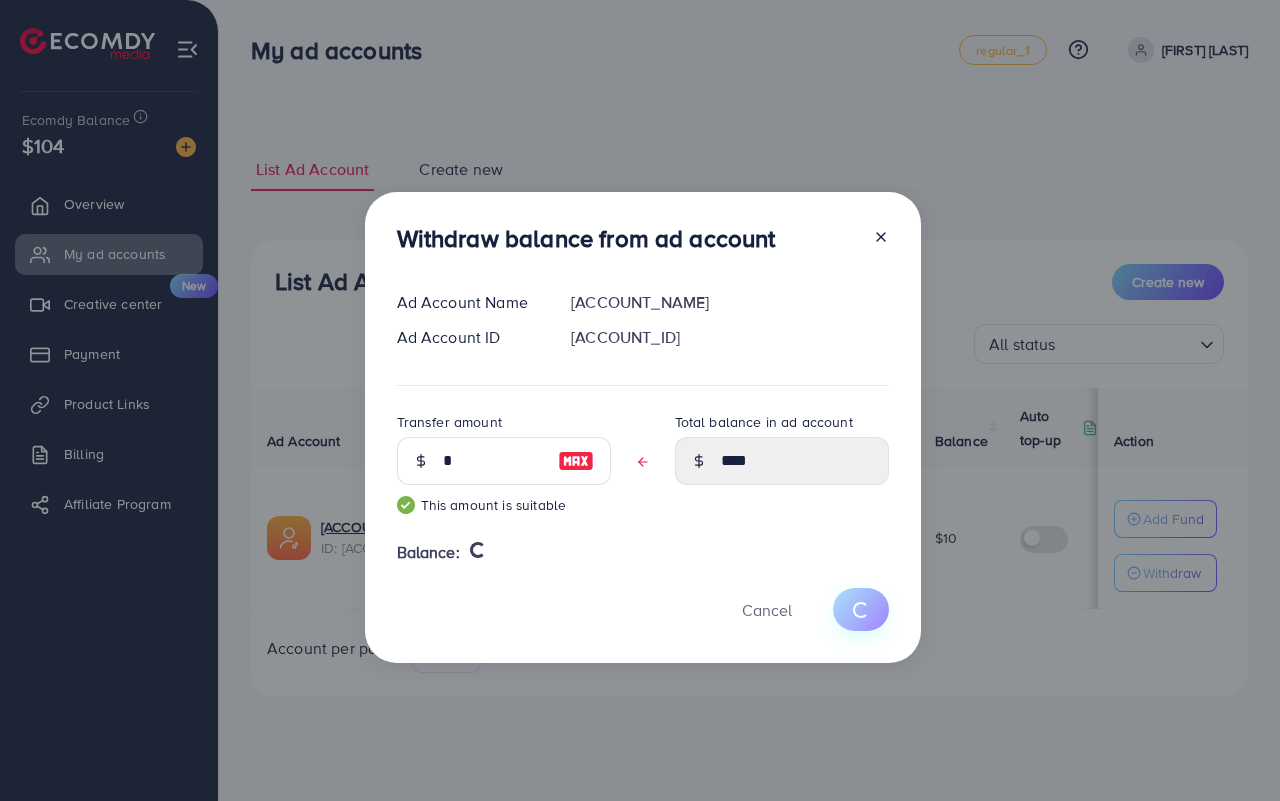 type on "**" 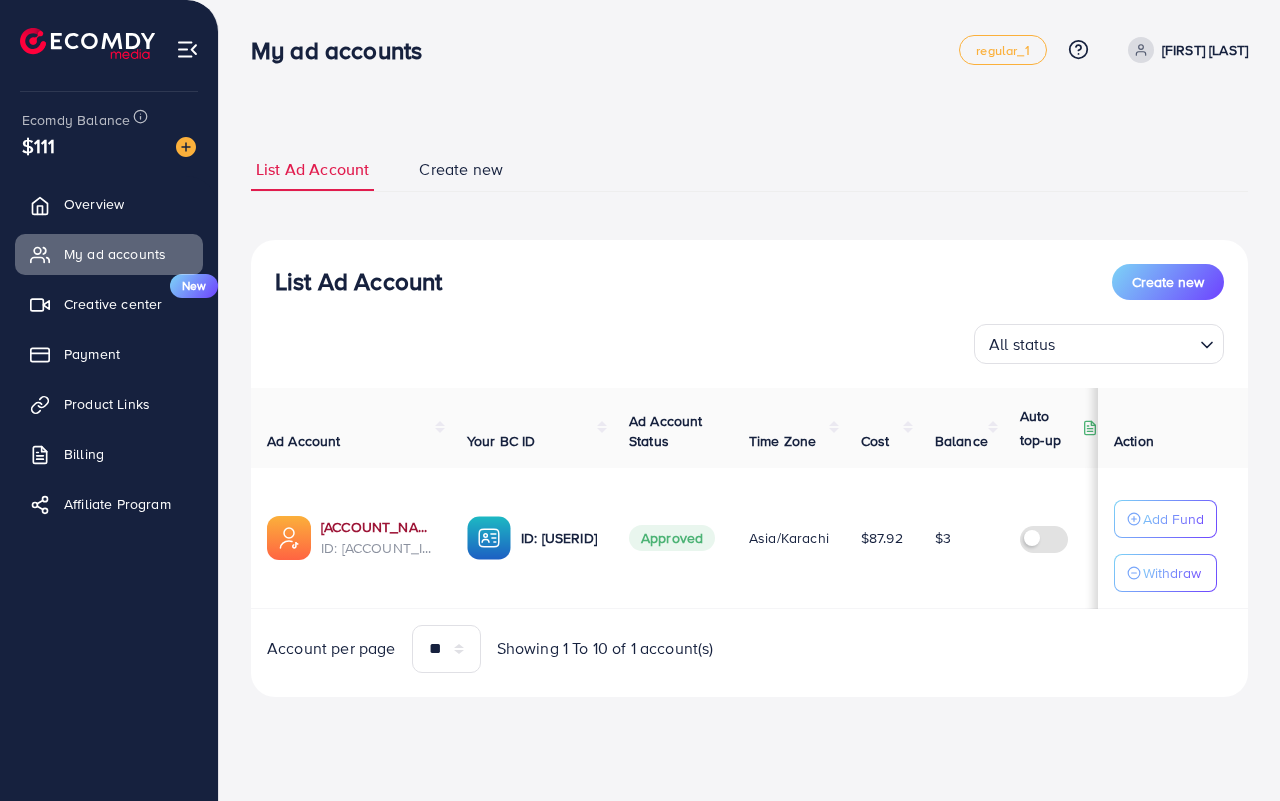 click on "1030760_Fashion Rose_1752834697540" at bounding box center [378, 527] 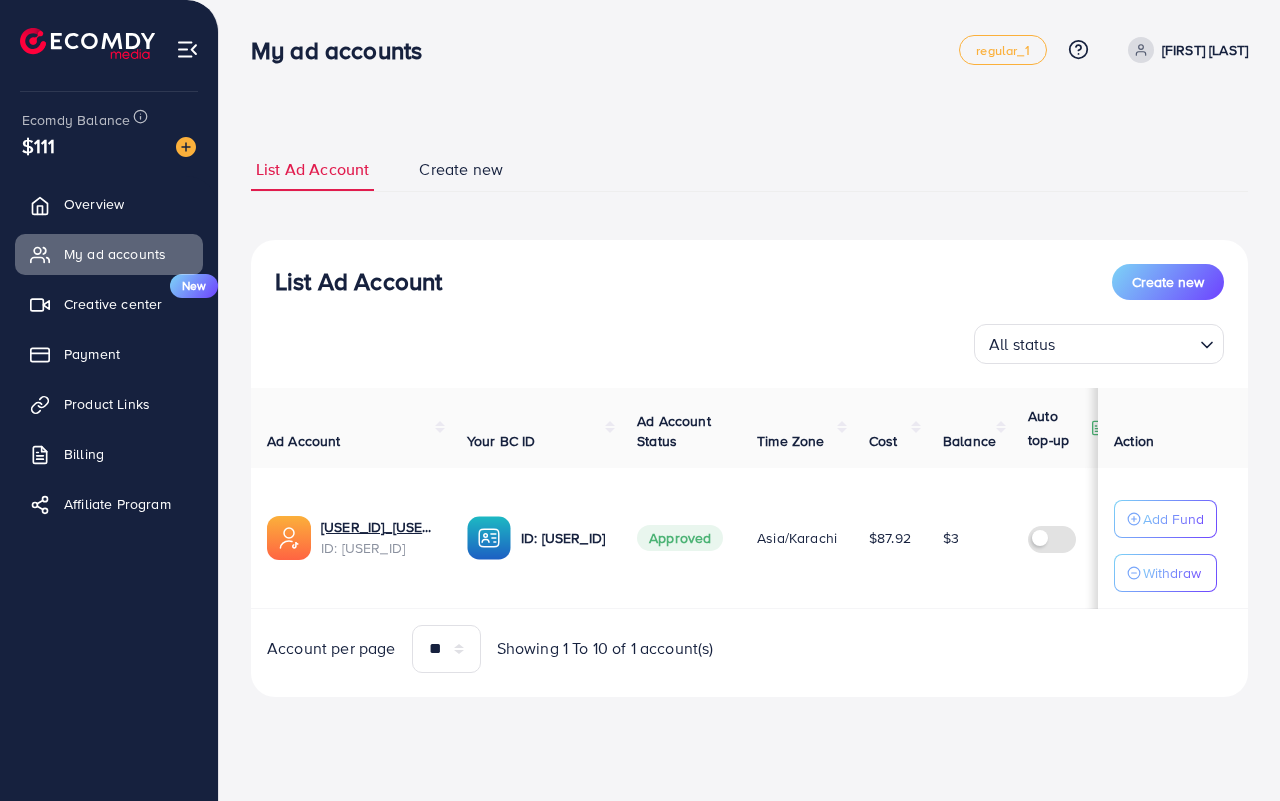 scroll, scrollTop: 0, scrollLeft: 0, axis: both 